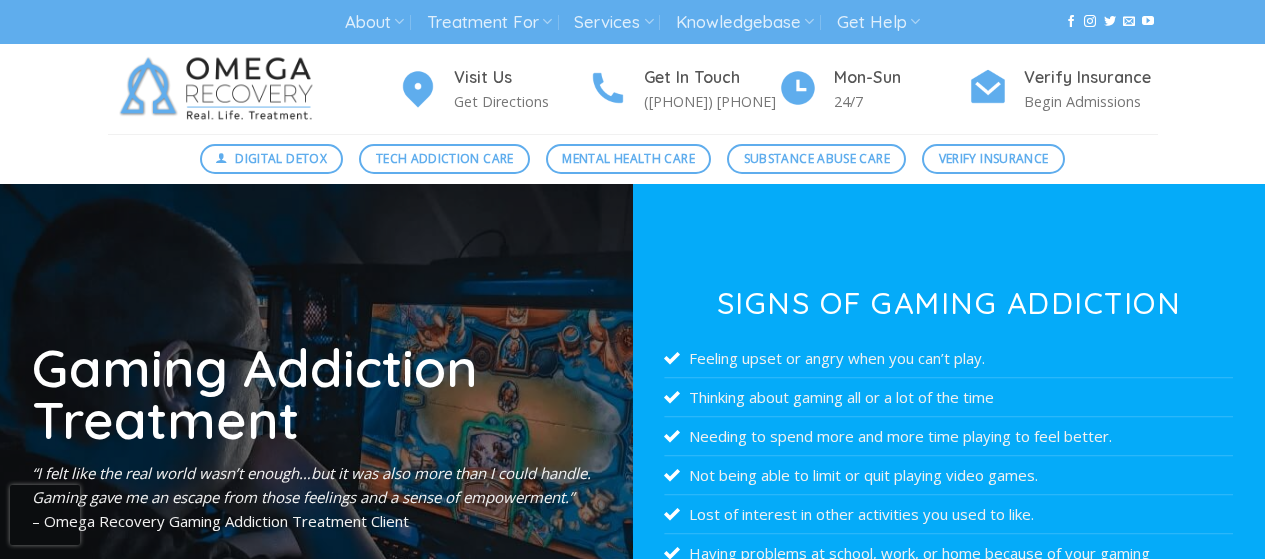 scroll, scrollTop: 0, scrollLeft: 0, axis: both 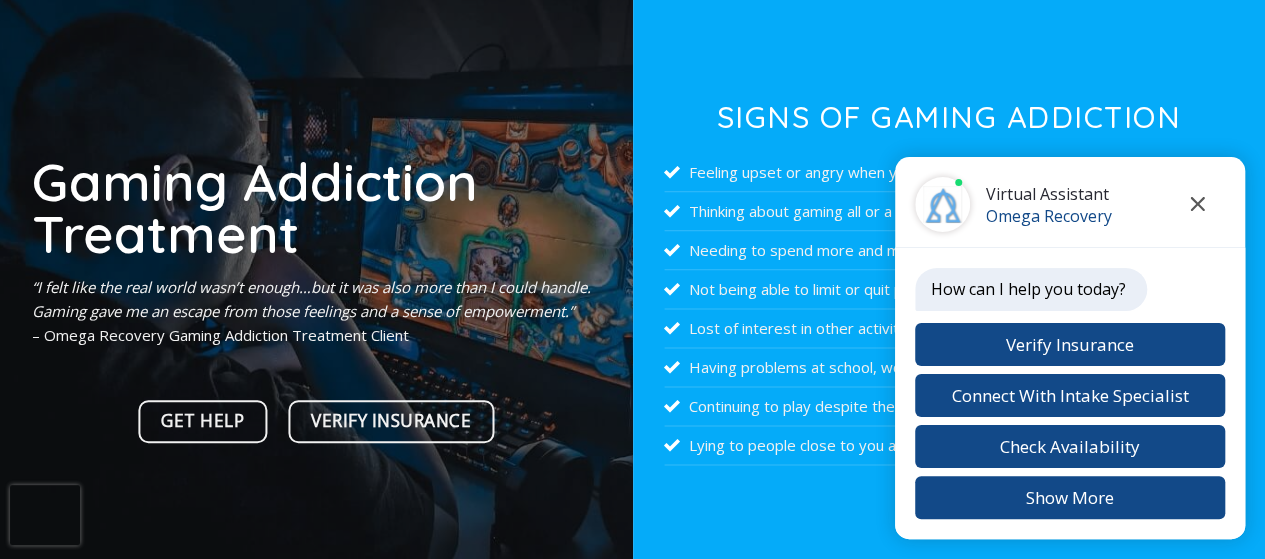 click 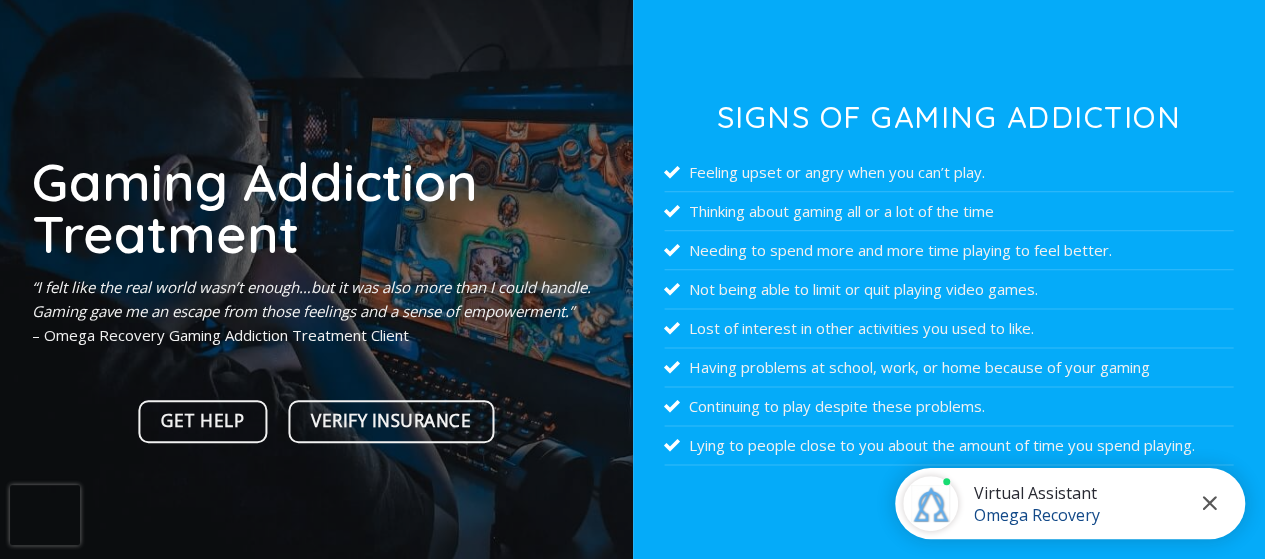 click 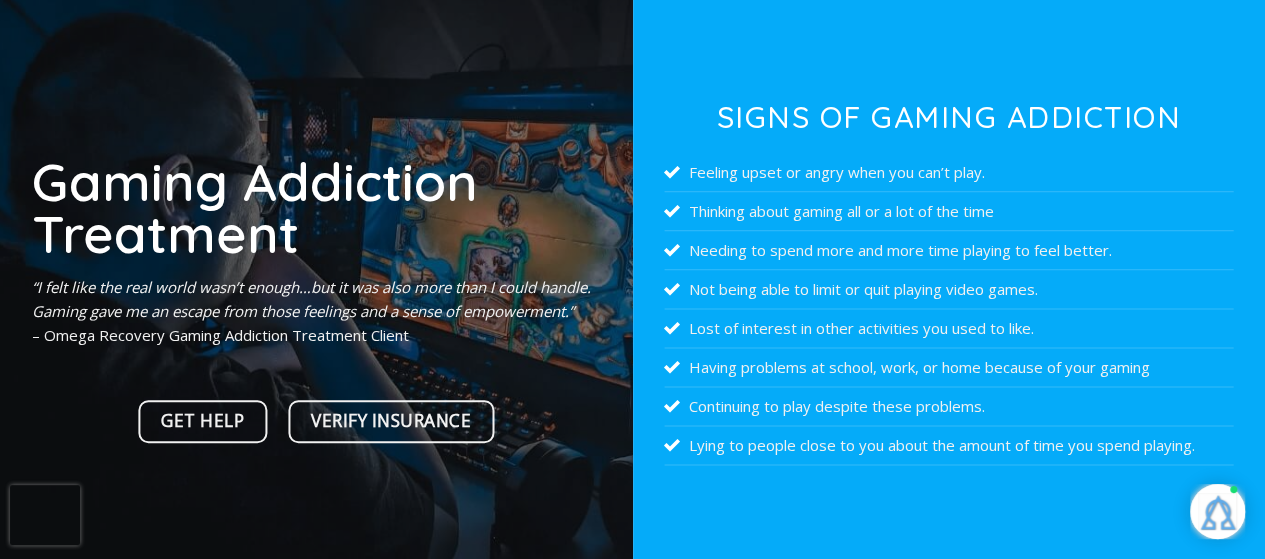 scroll, scrollTop: 226, scrollLeft: 0, axis: vertical 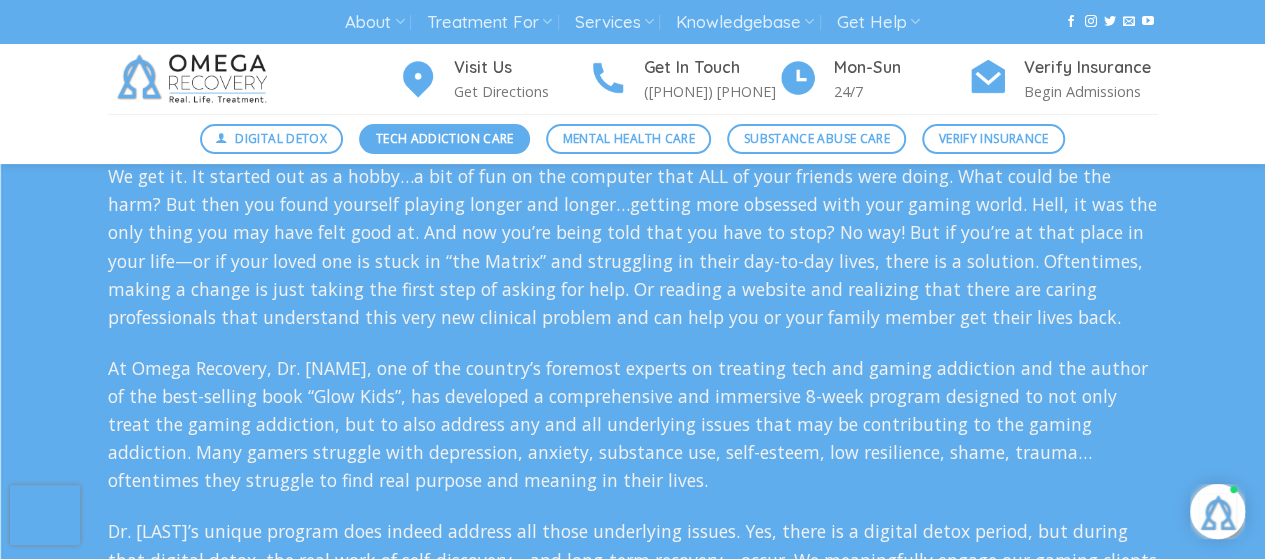 click on "Tech Addiction Care" at bounding box center [445, 138] 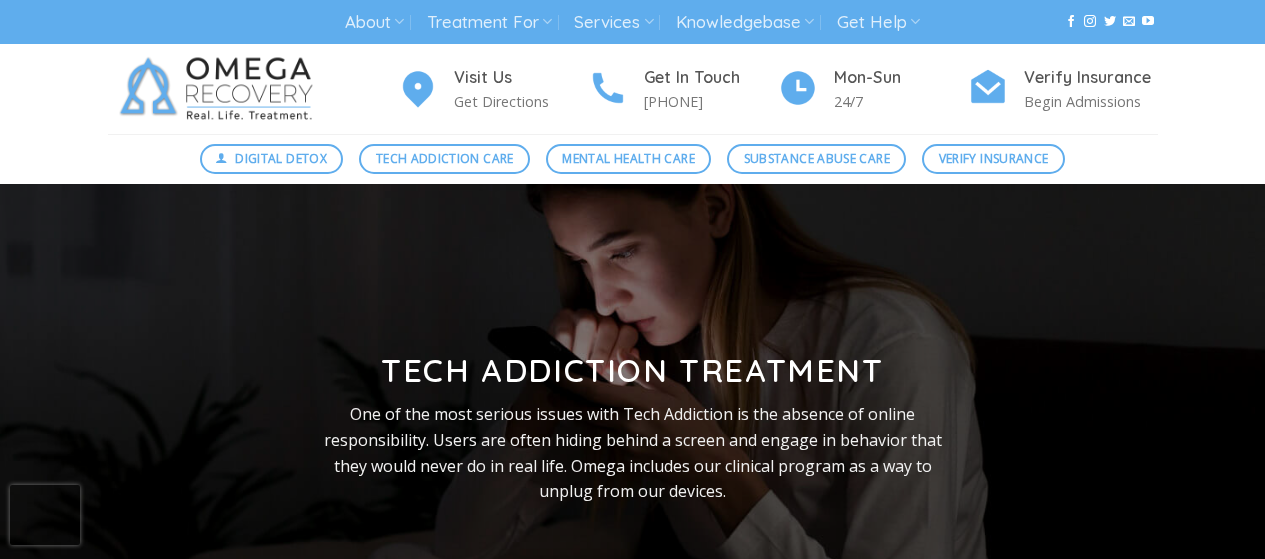 scroll, scrollTop: 0, scrollLeft: 0, axis: both 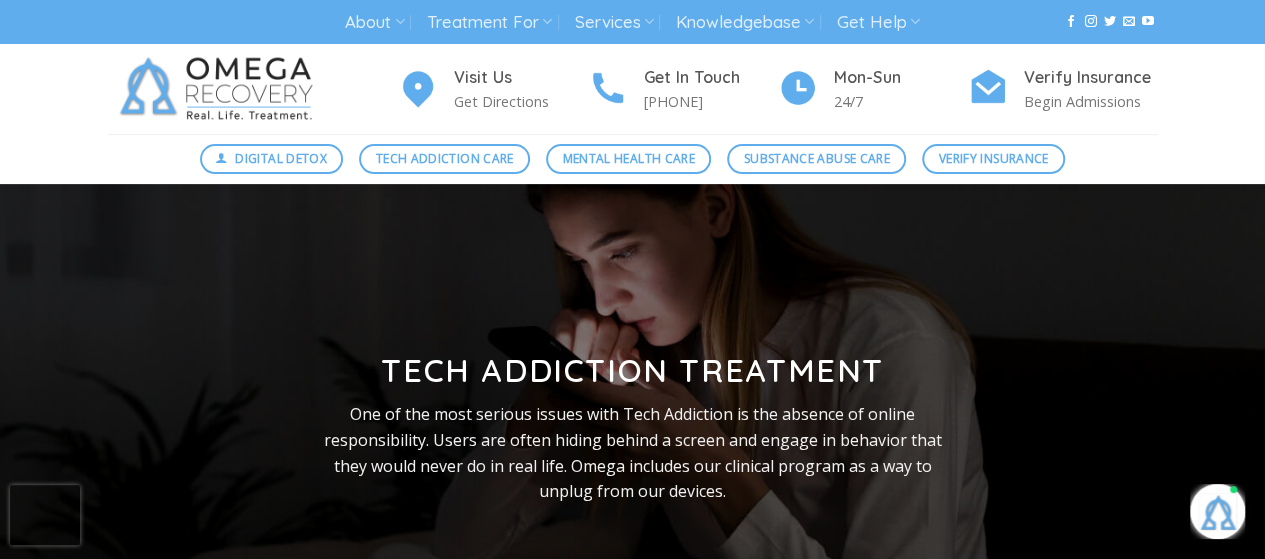 drag, startPoint x: 1275, startPoint y: 550, endPoint x: 840, endPoint y: 511, distance: 436.74478 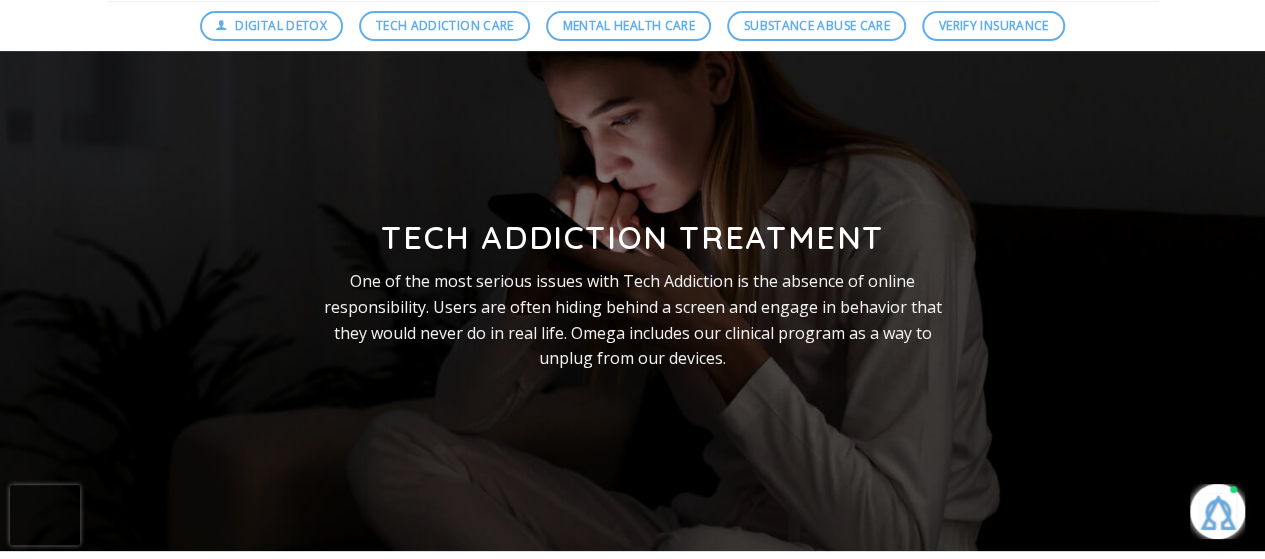 scroll, scrollTop: 146, scrollLeft: 0, axis: vertical 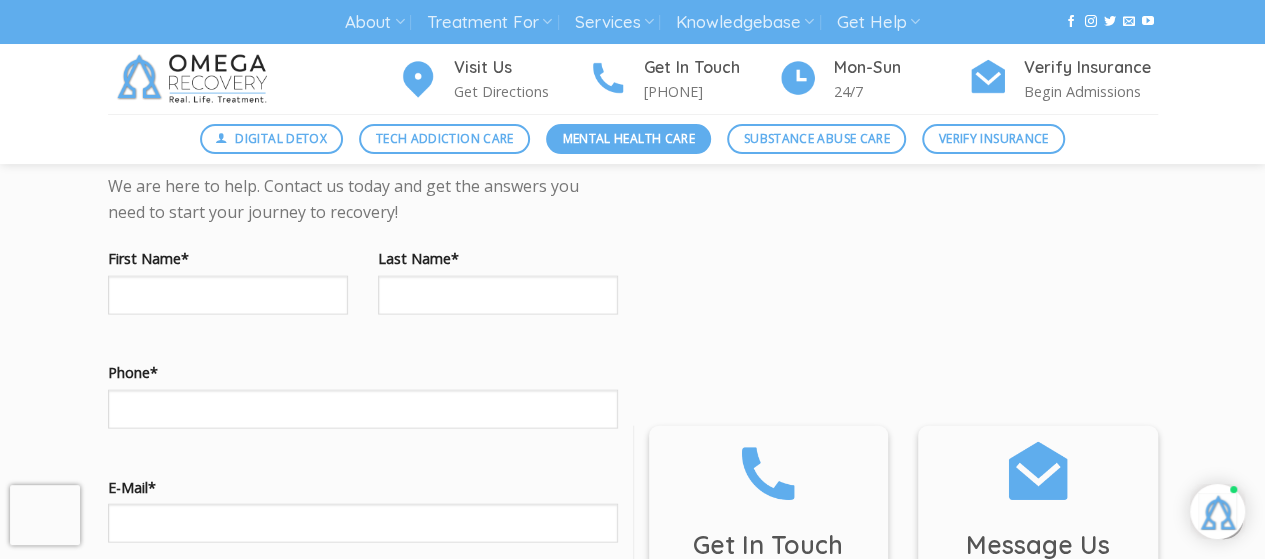 click on "Mental Health Care" at bounding box center (628, 138) 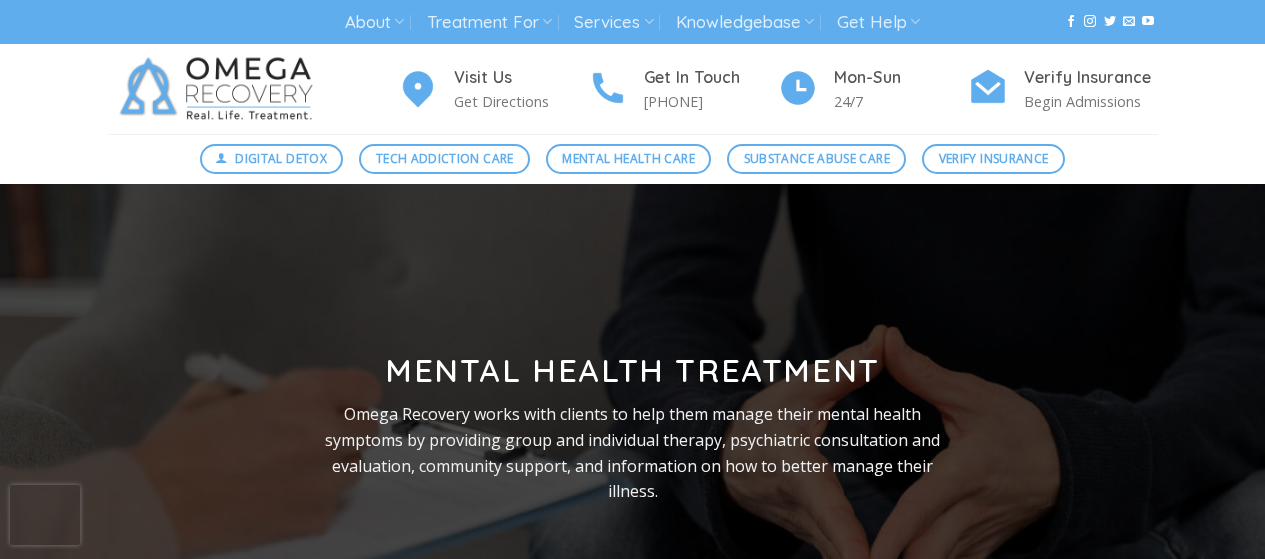 scroll, scrollTop: 0, scrollLeft: 0, axis: both 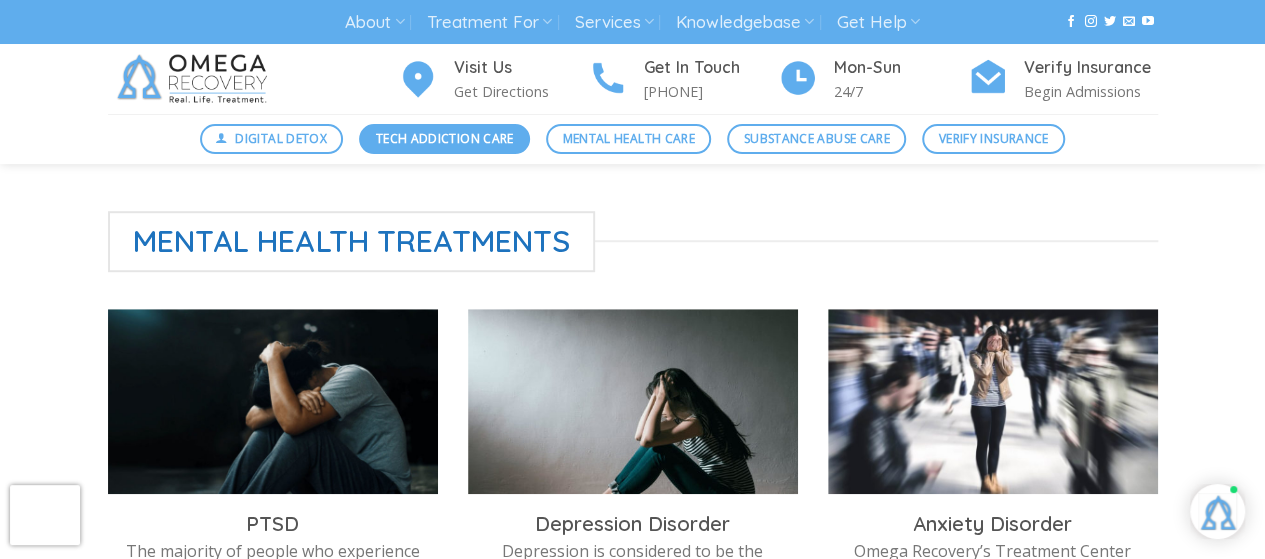 click on "Tech Addiction Care" at bounding box center (445, 138) 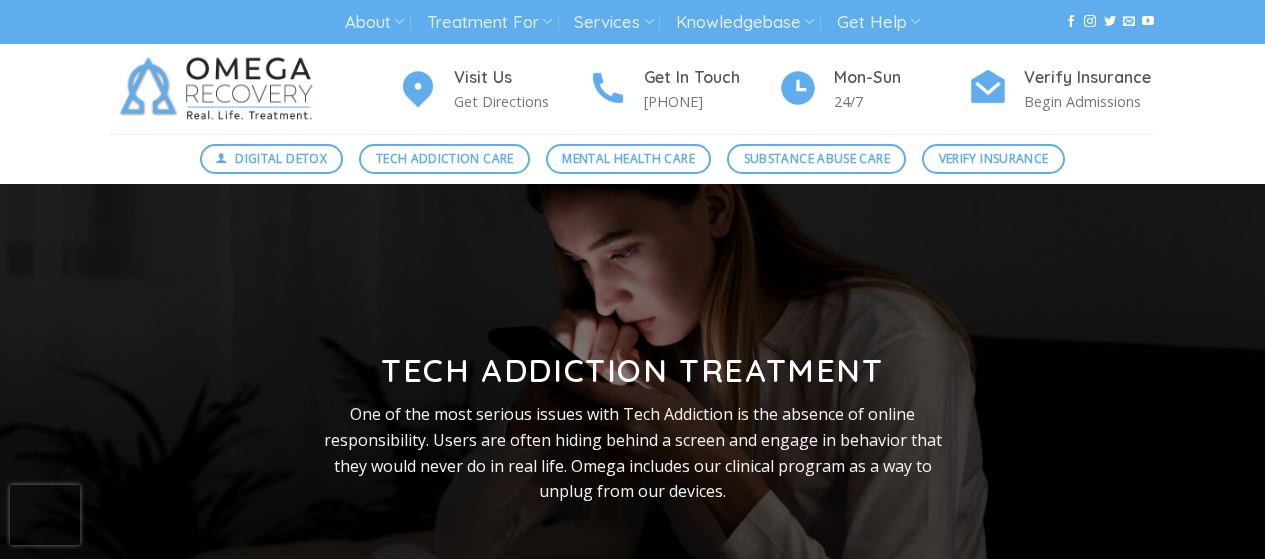 scroll, scrollTop: 0, scrollLeft: 0, axis: both 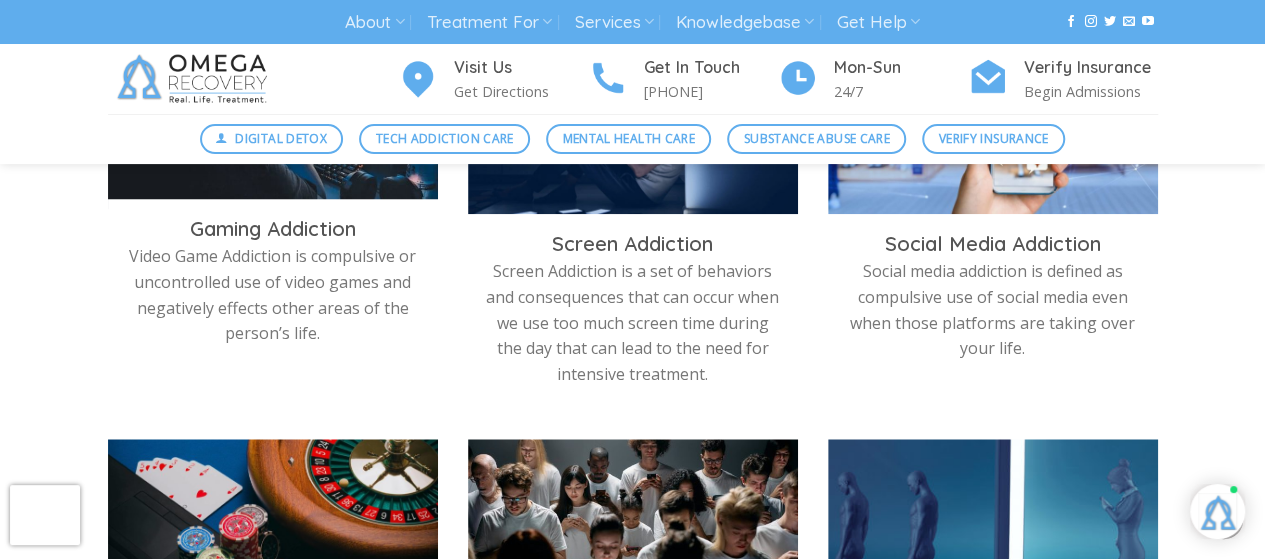 click on "Video Game Addiction is compulsive or uncontrolled use of video games and negatively effects other areas of the person’s life." at bounding box center (273, 295) 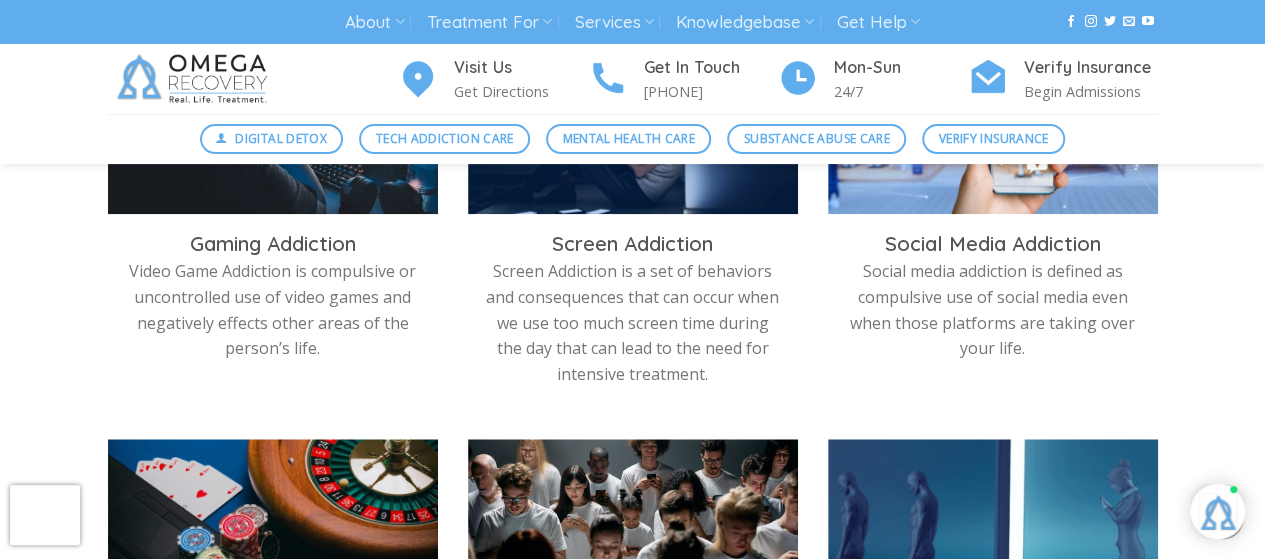 scroll, scrollTop: 1302, scrollLeft: 0, axis: vertical 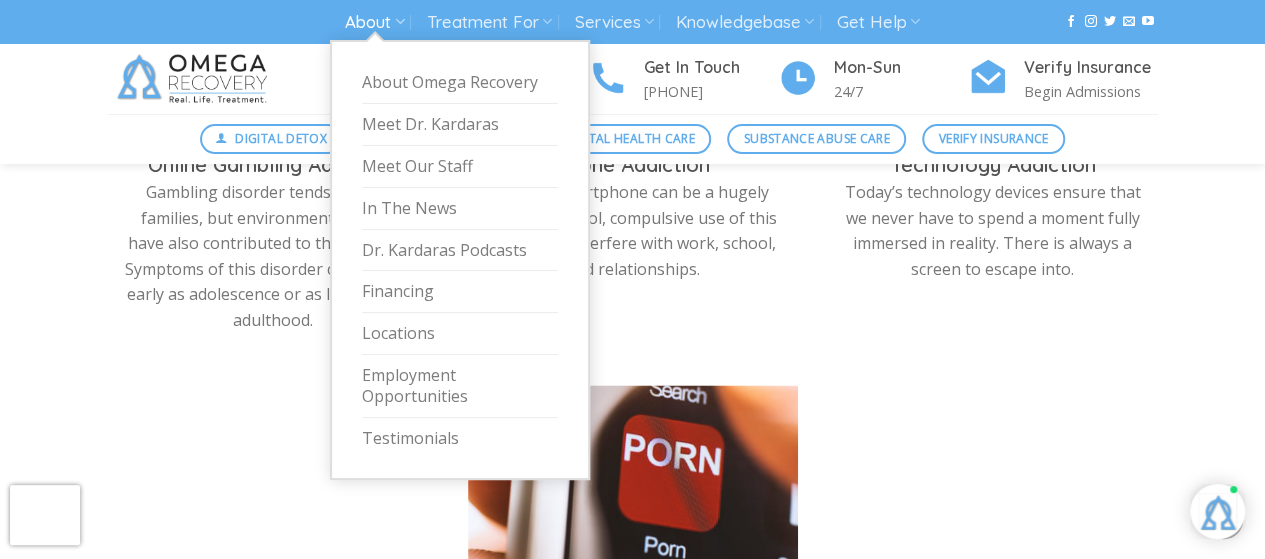 click on "About" at bounding box center [374, 22] 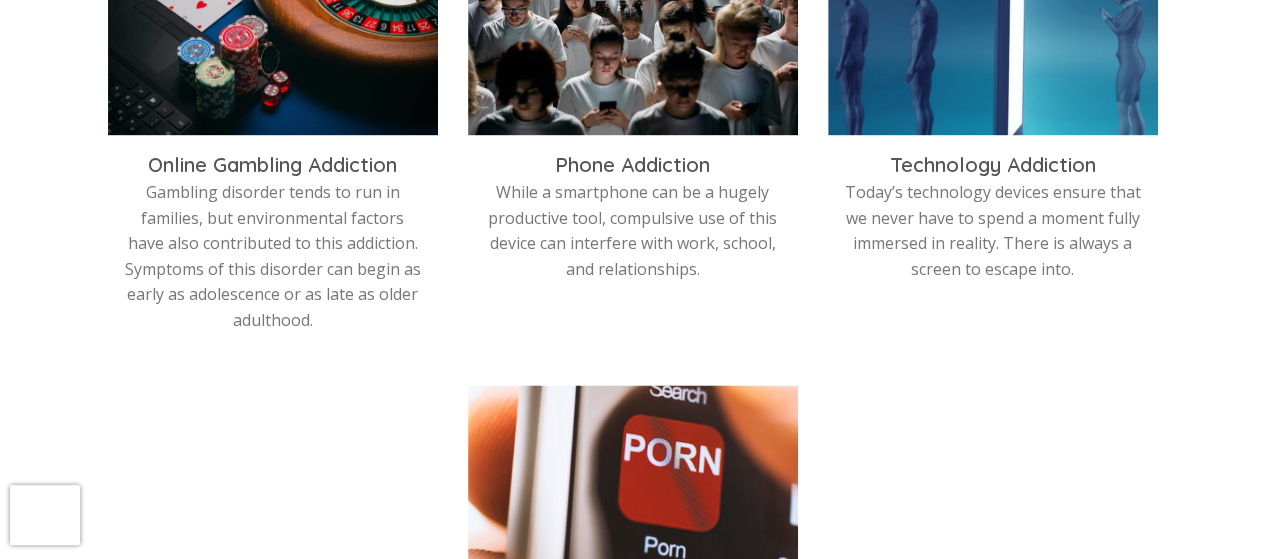 scroll, scrollTop: 0, scrollLeft: 0, axis: both 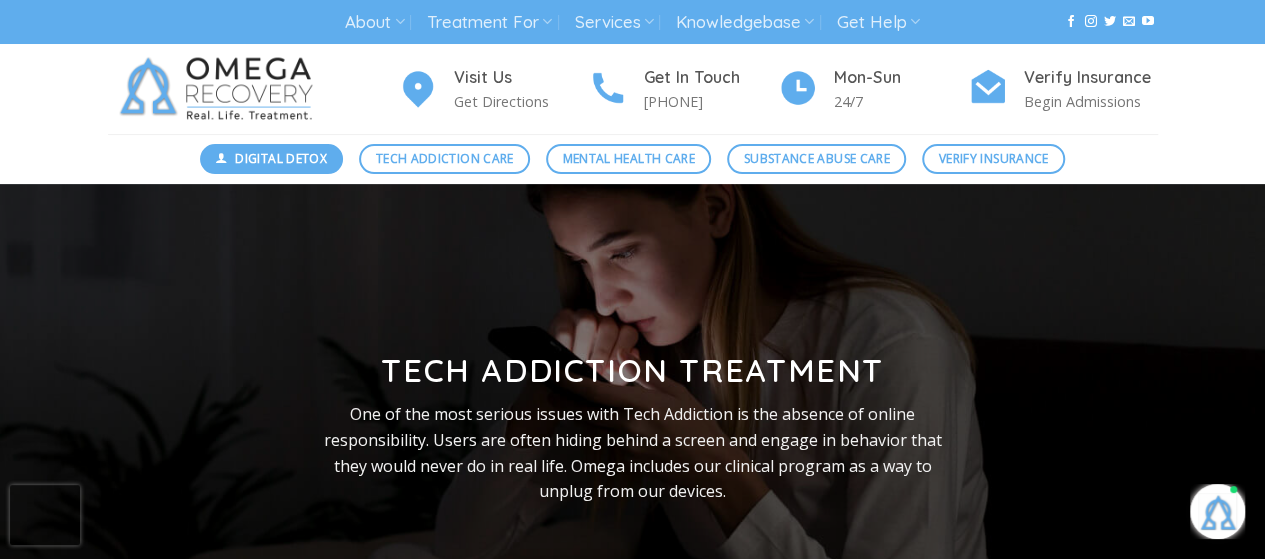 click on "Digital Detox" at bounding box center (281, 158) 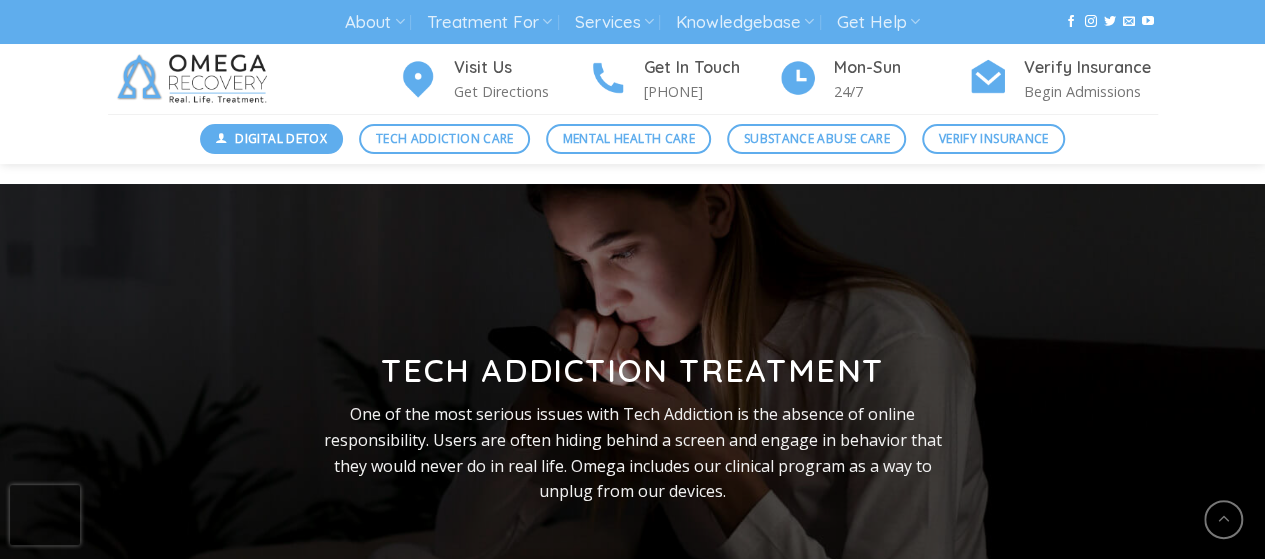 scroll, scrollTop: 1302, scrollLeft: 0, axis: vertical 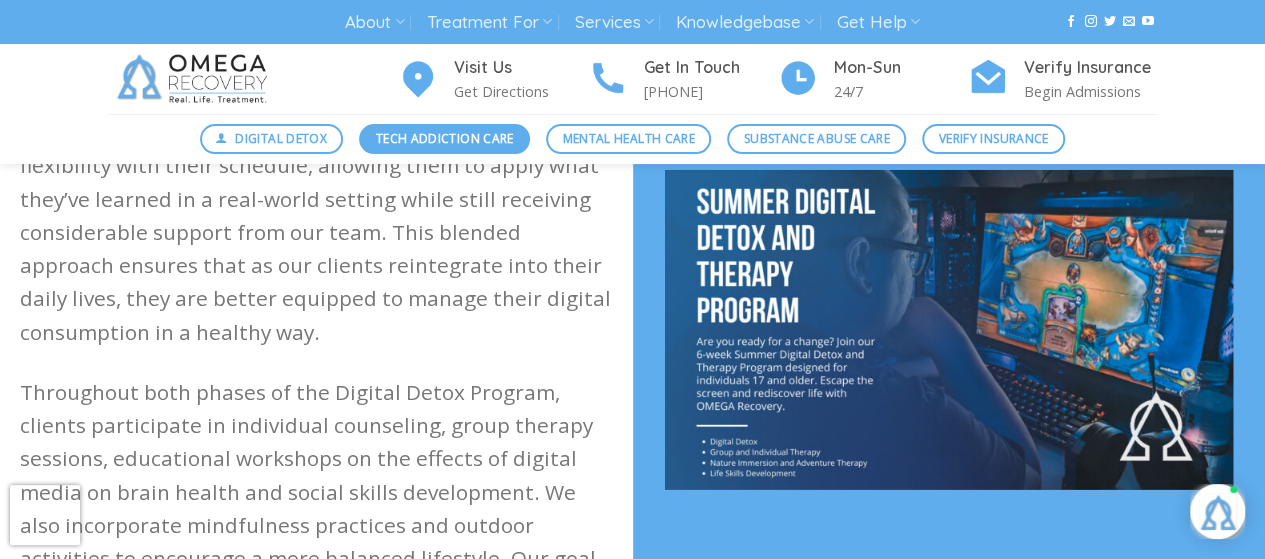 click on "Tech Addiction Care" at bounding box center [445, 138] 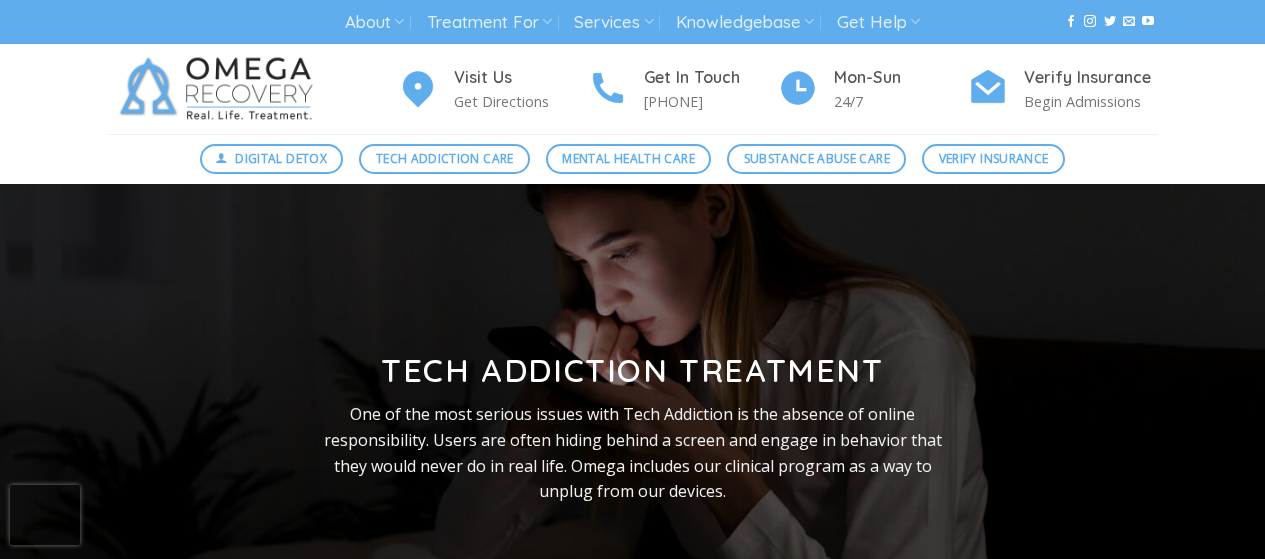 scroll, scrollTop: 0, scrollLeft: 0, axis: both 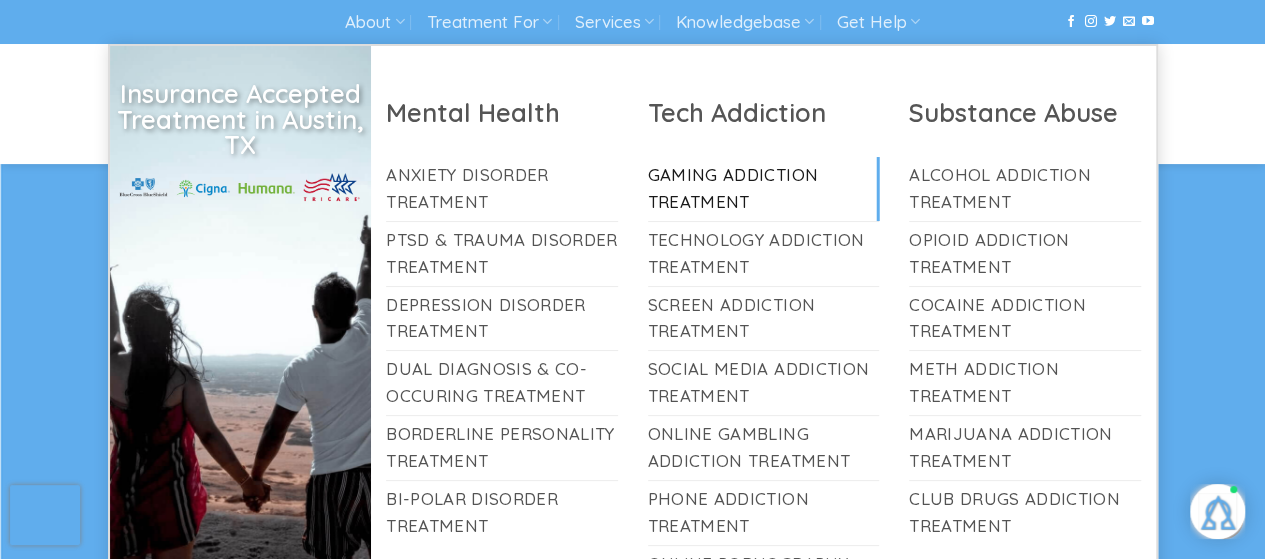 click on "Gaming Addiction Treatment" at bounding box center (764, 189) 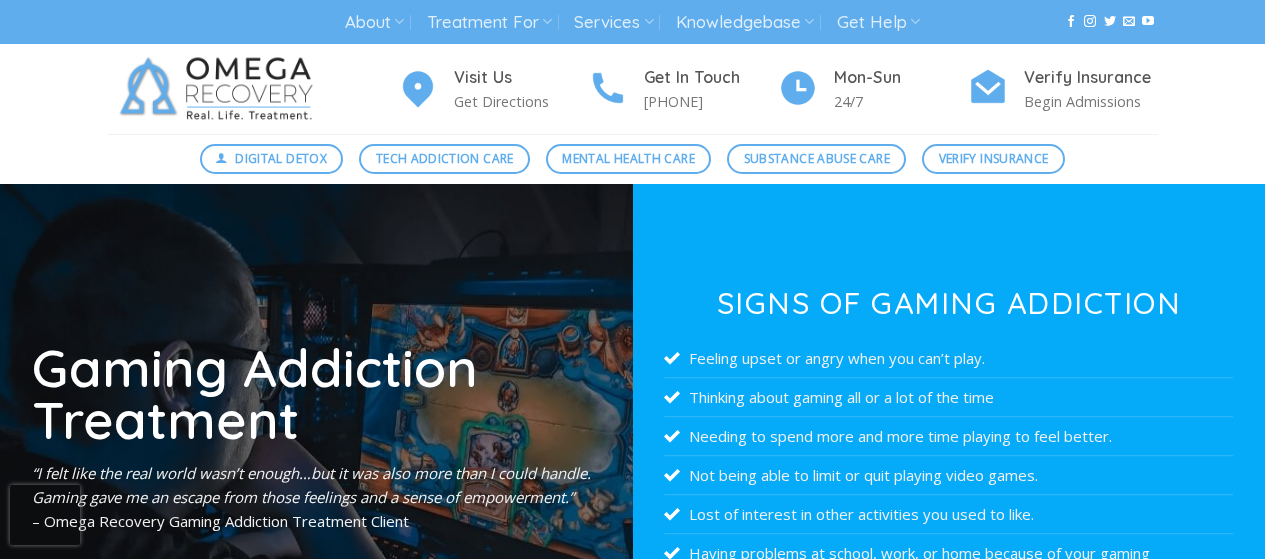 scroll, scrollTop: 0, scrollLeft: 0, axis: both 